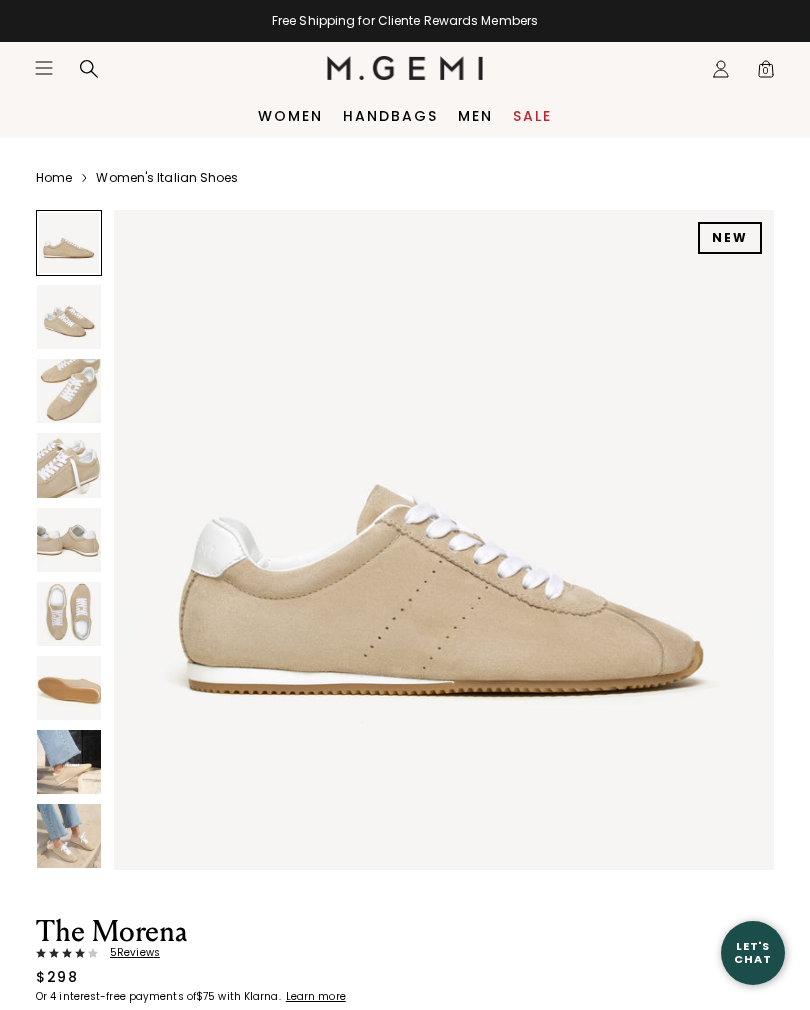 scroll, scrollTop: 0, scrollLeft: 0, axis: both 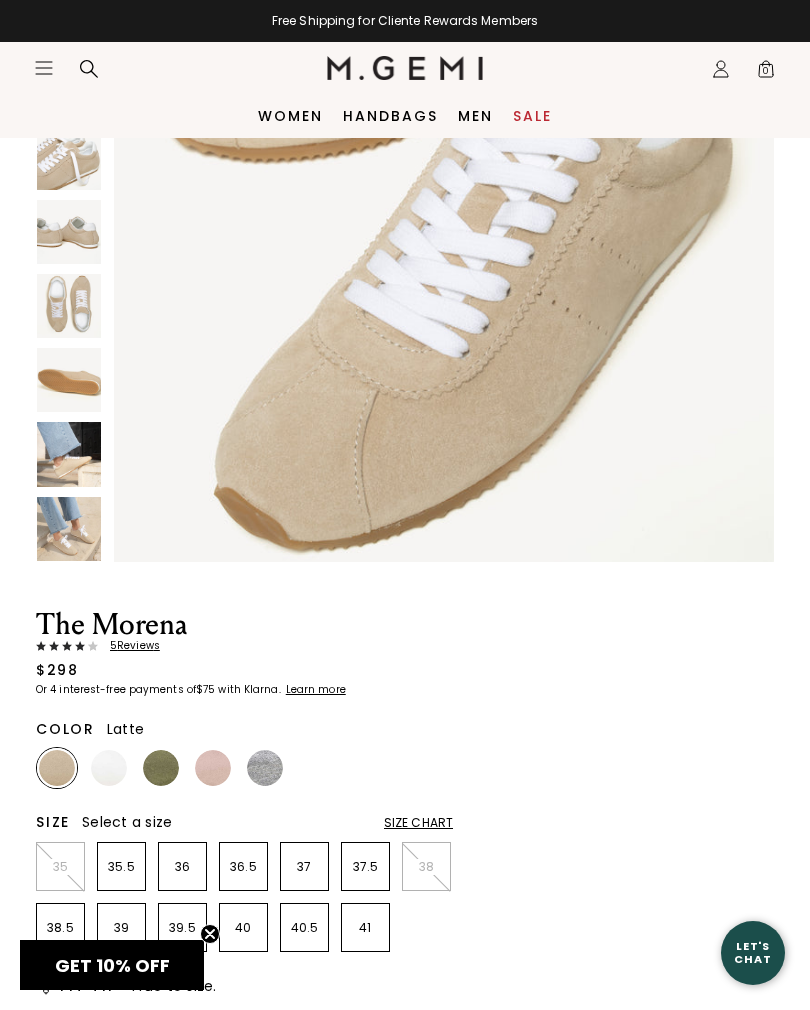 click at bounding box center [109, 768] 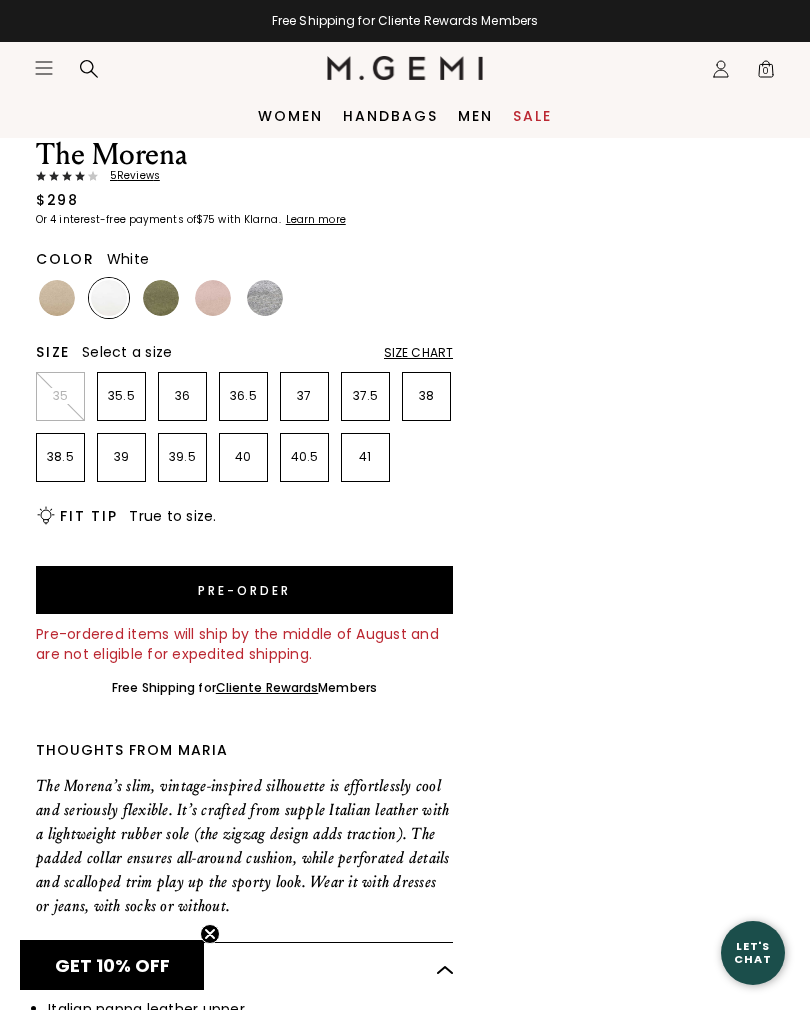 scroll, scrollTop: 769, scrollLeft: 0, axis: vertical 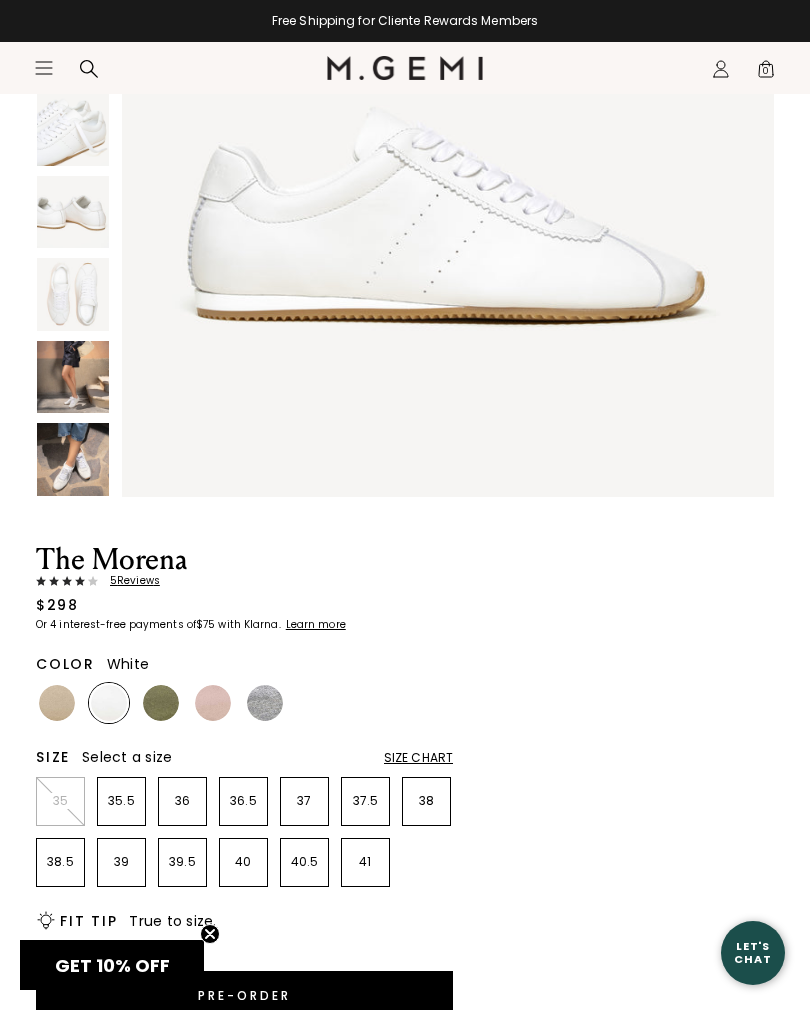 click at bounding box center (57, 703) 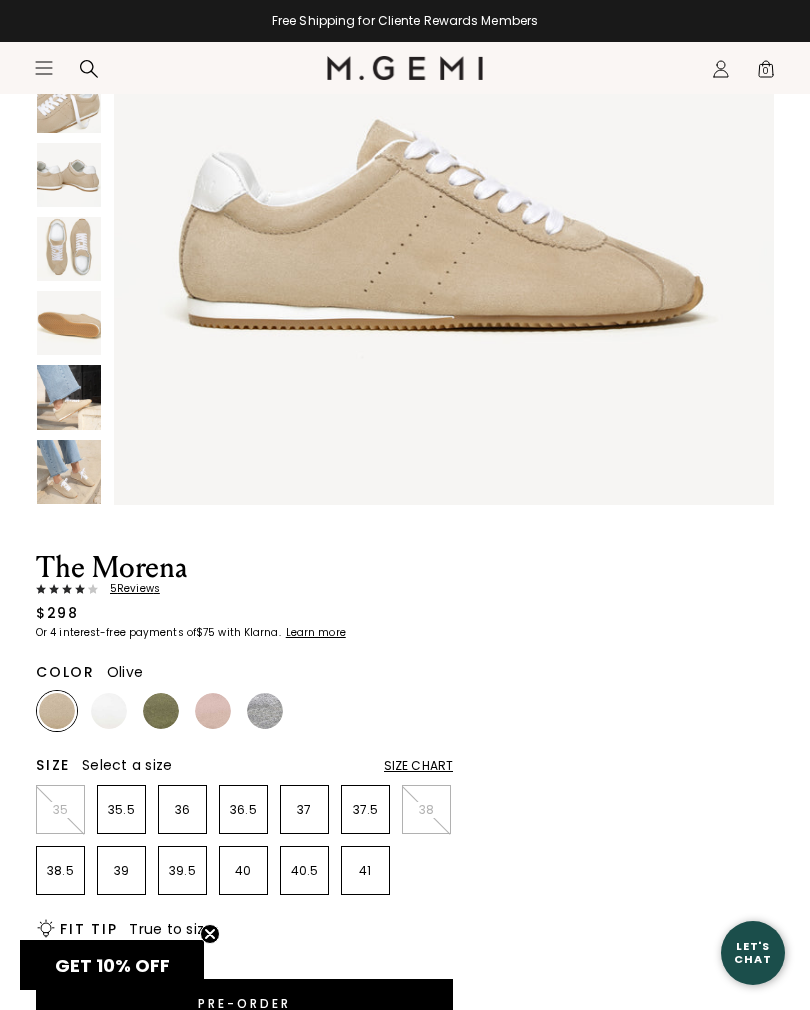 click at bounding box center (161, 711) 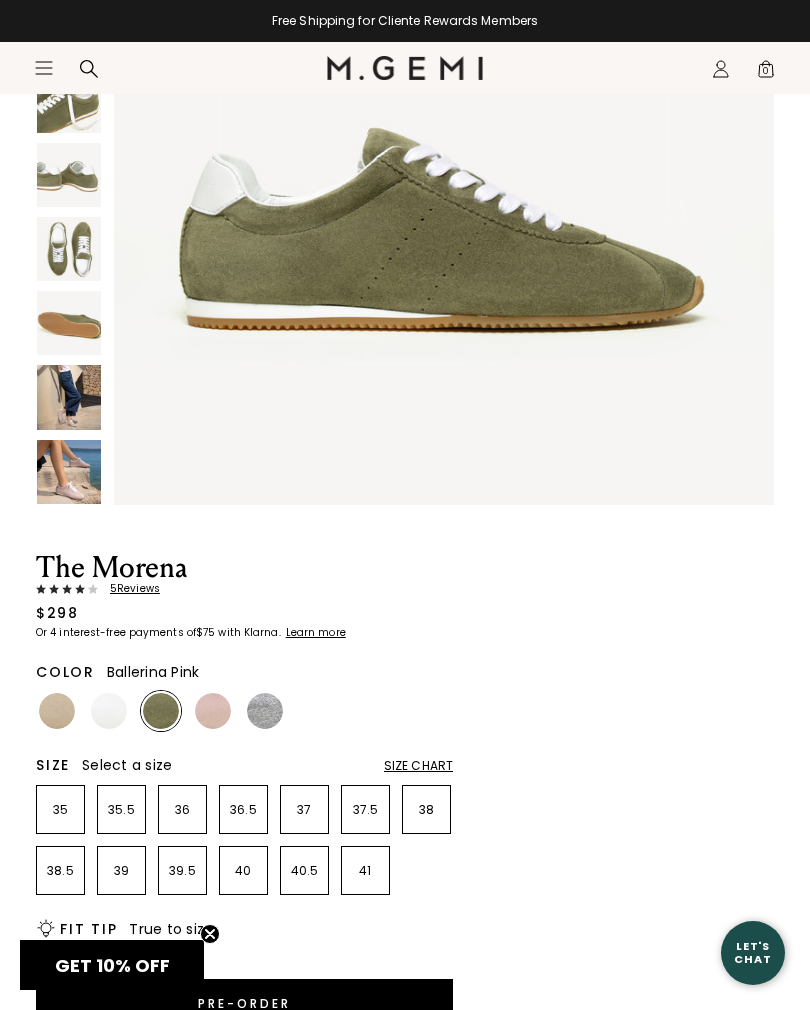 click at bounding box center (213, 711) 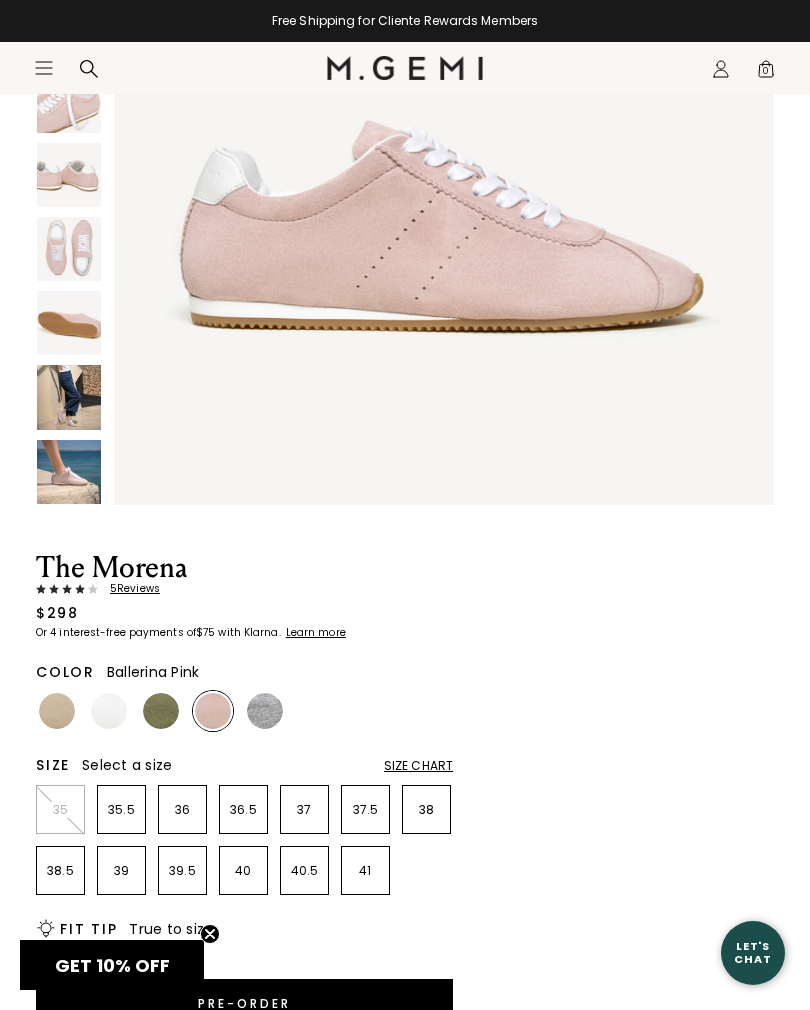 click at bounding box center (265, 711) 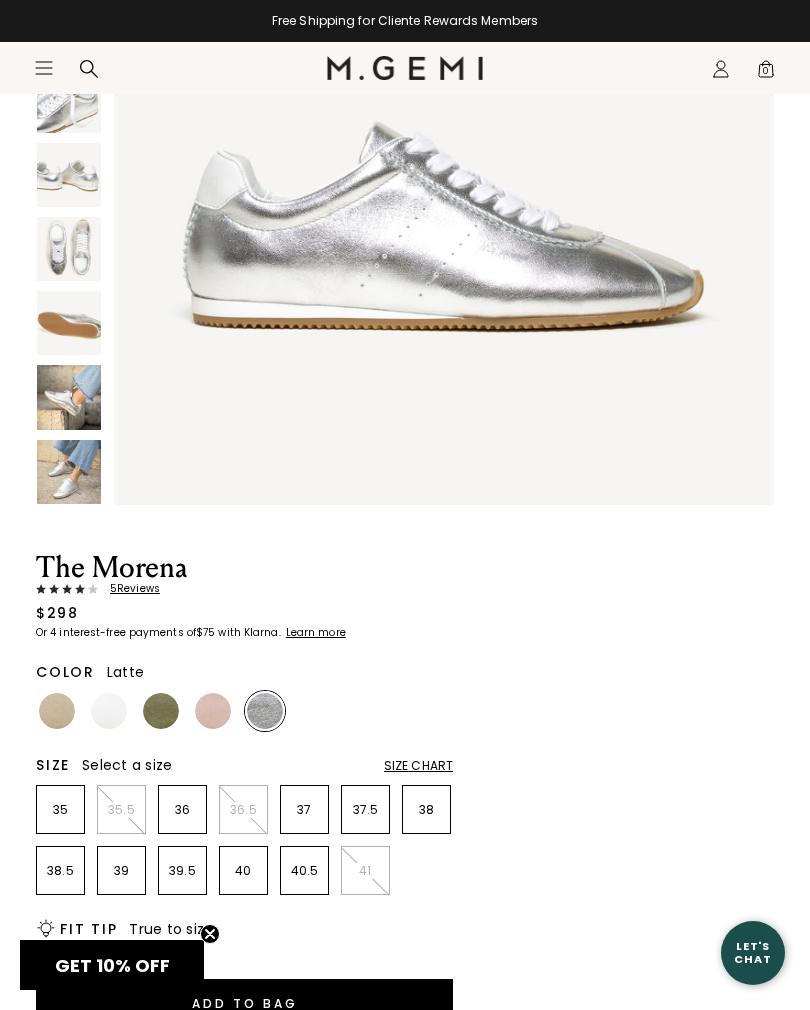 click at bounding box center [57, 711] 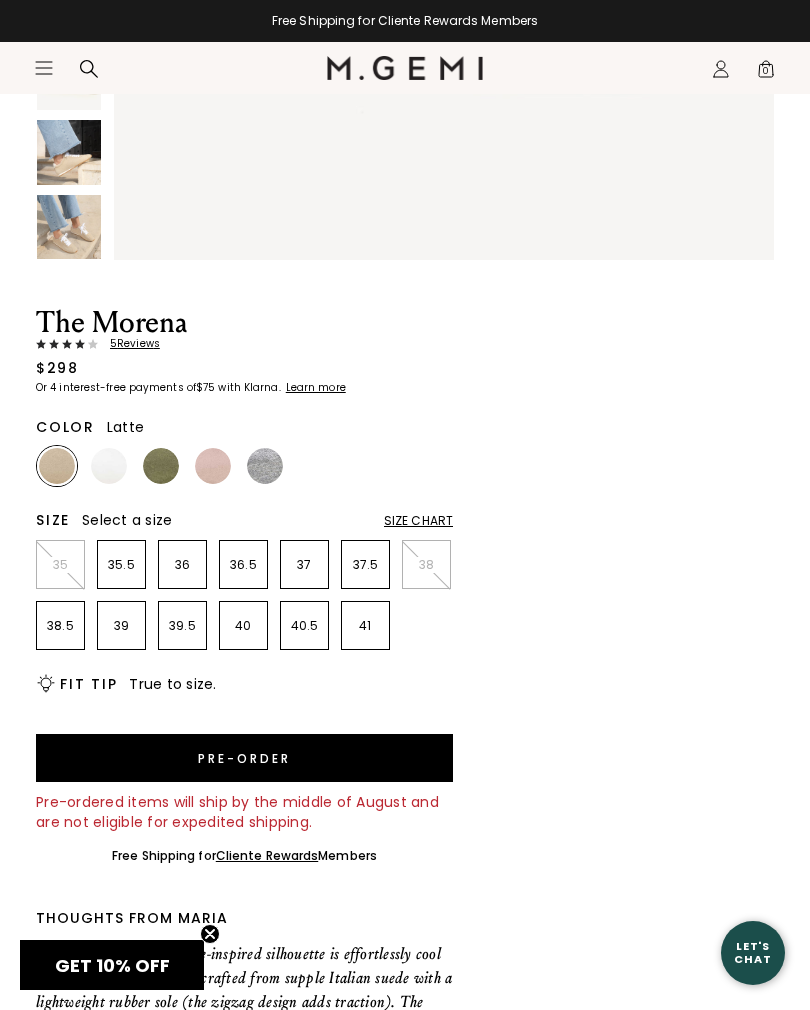 scroll, scrollTop: 609, scrollLeft: 0, axis: vertical 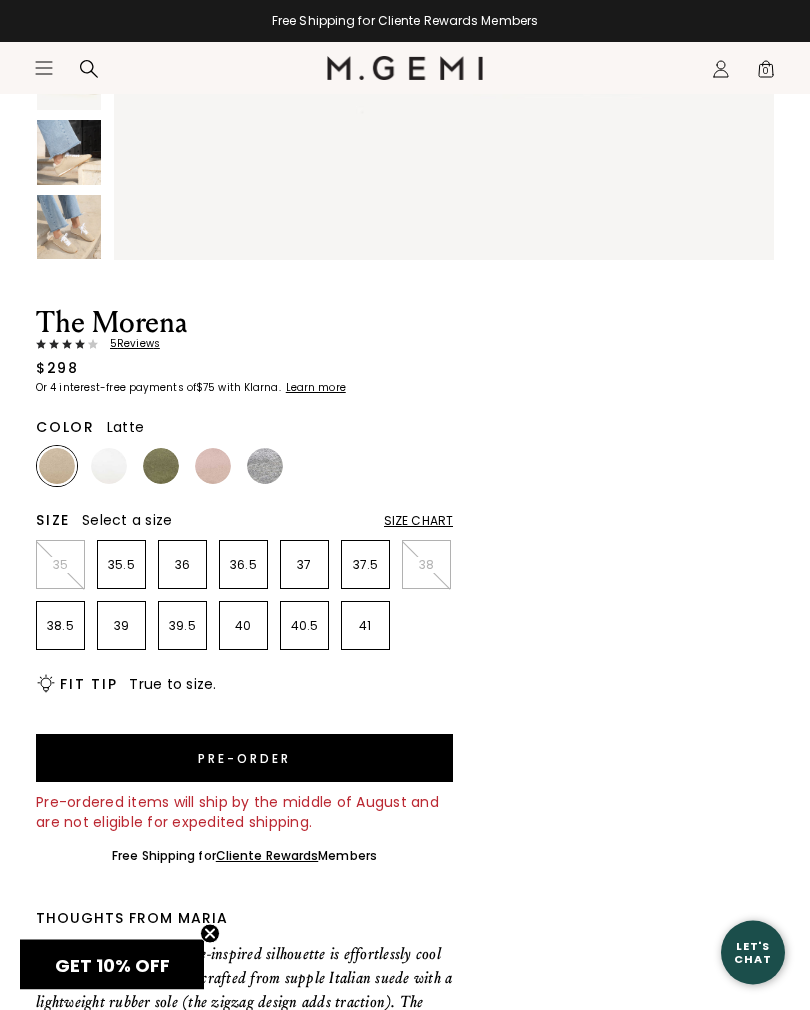click on "Cliente Rewards" at bounding box center [267, 856] 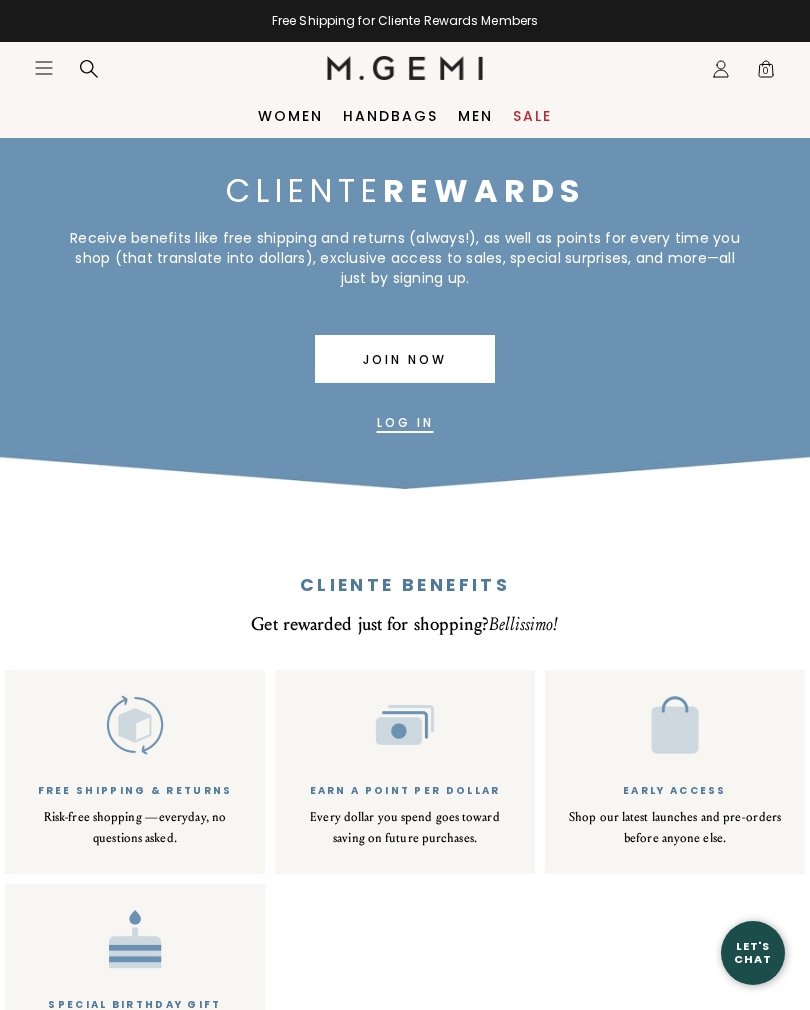 scroll, scrollTop: 0, scrollLeft: 0, axis: both 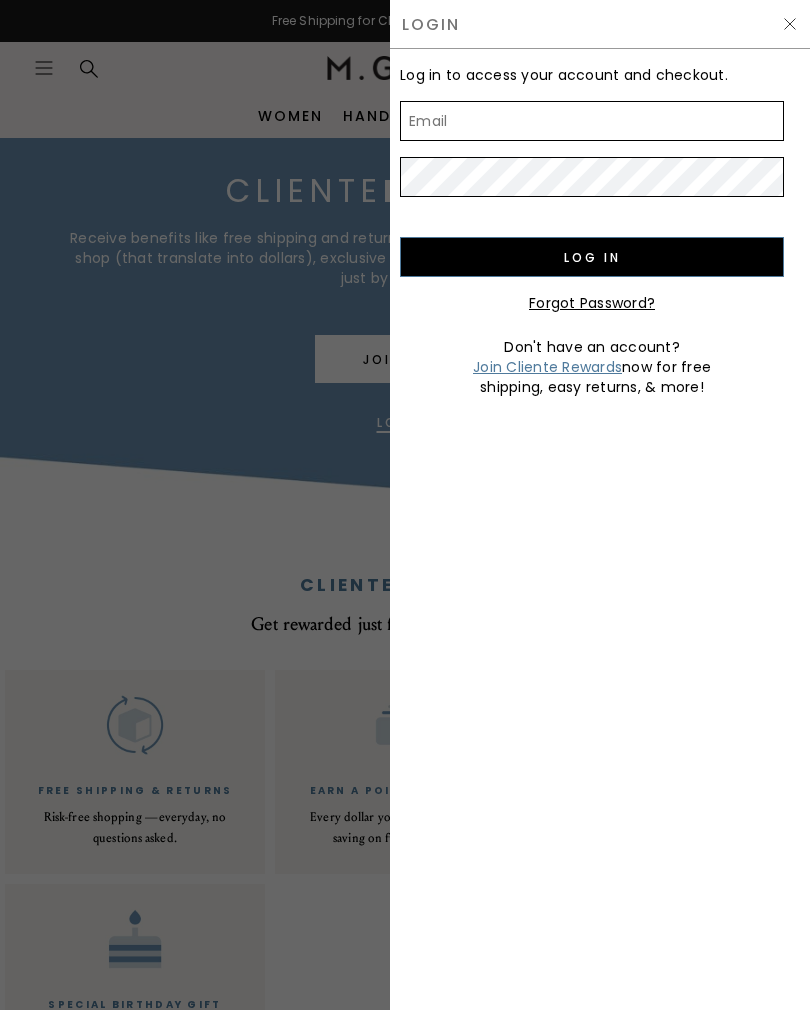 click on "Email" at bounding box center (592, 121) 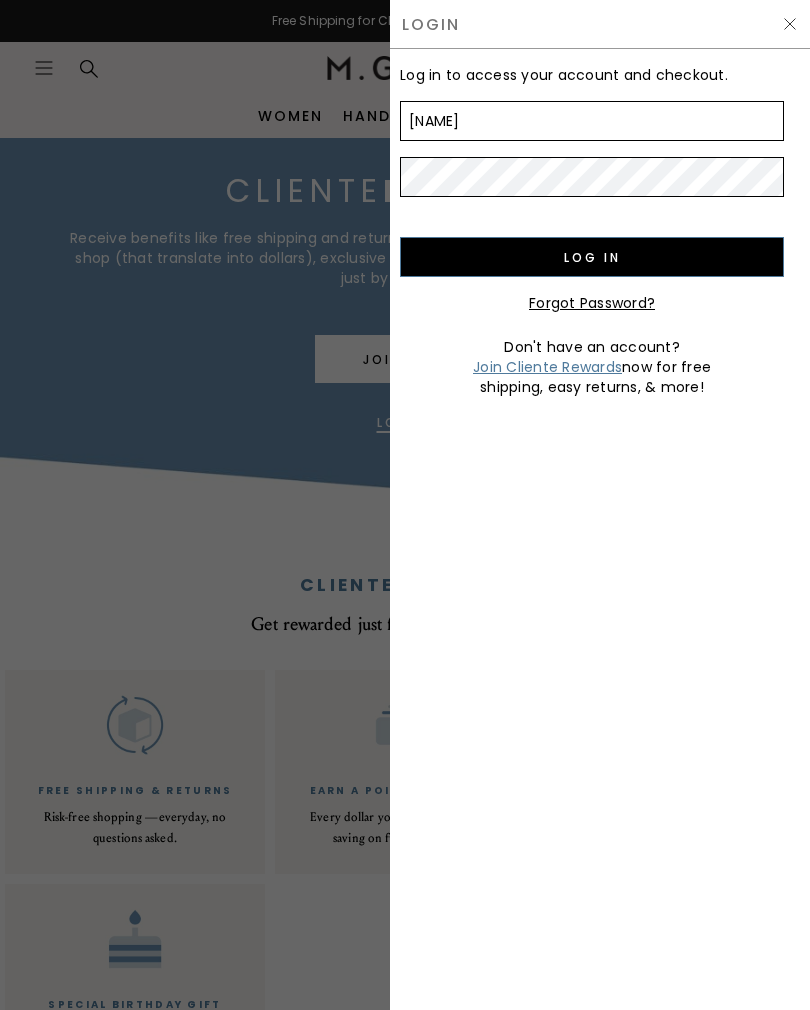 type on "petten" 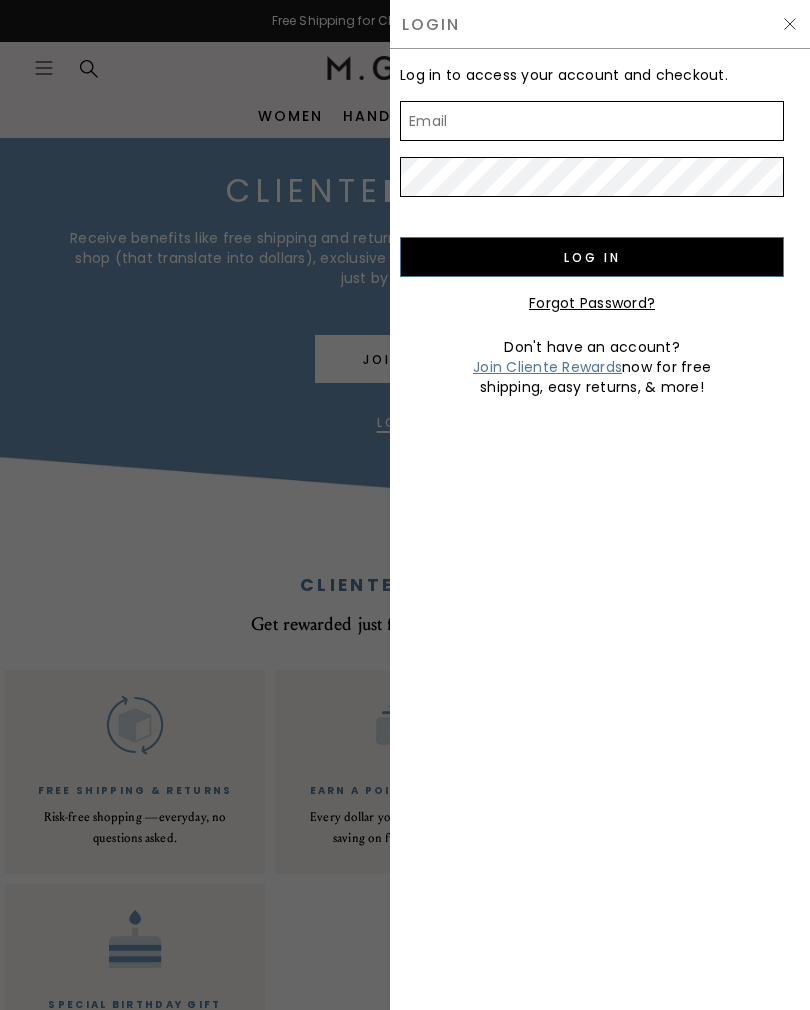 type on "pettenatis@gmail.com" 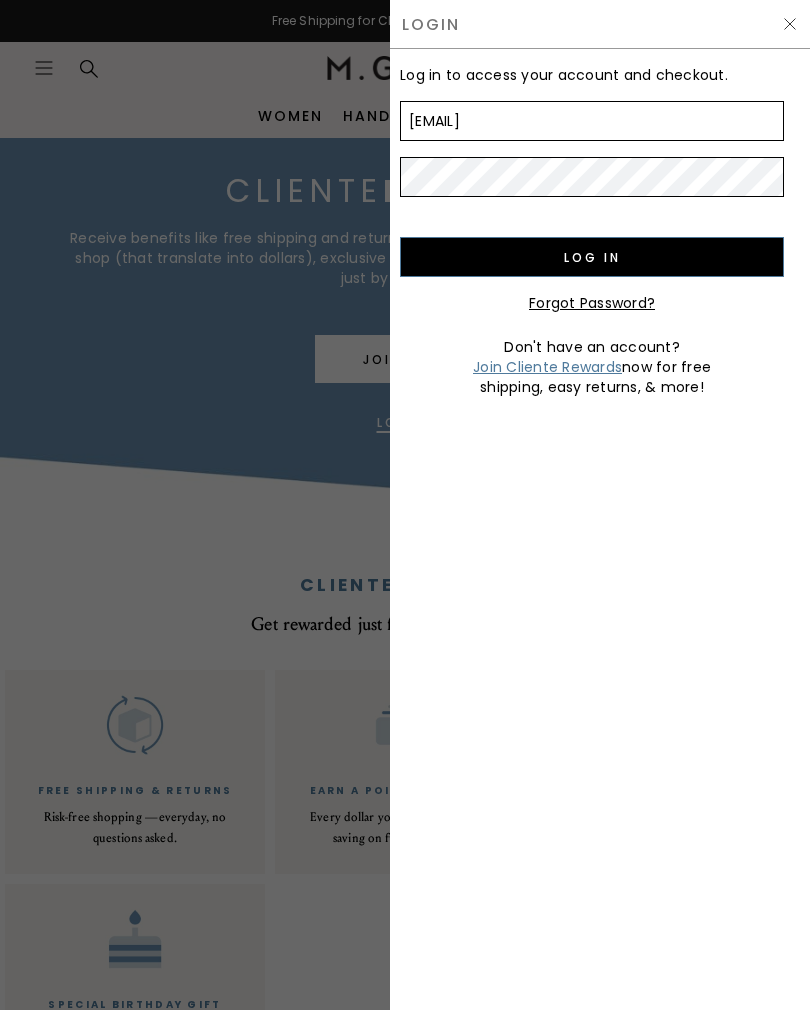 click on "Log in" at bounding box center (592, 257) 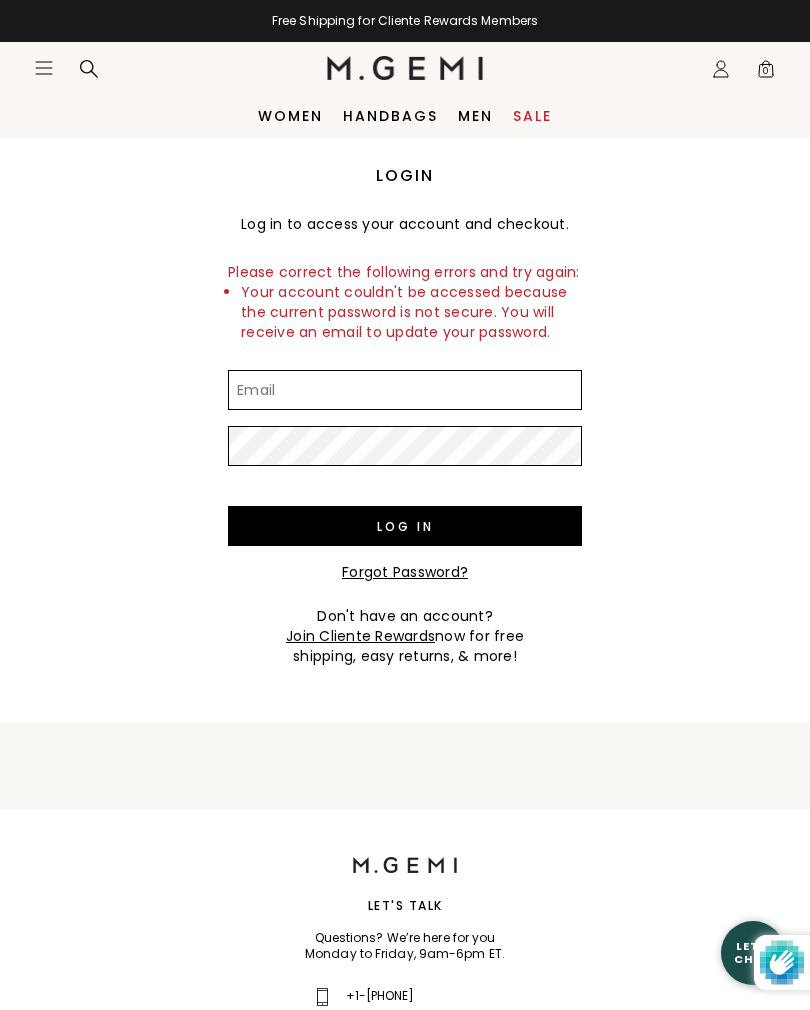 scroll, scrollTop: 0, scrollLeft: 0, axis: both 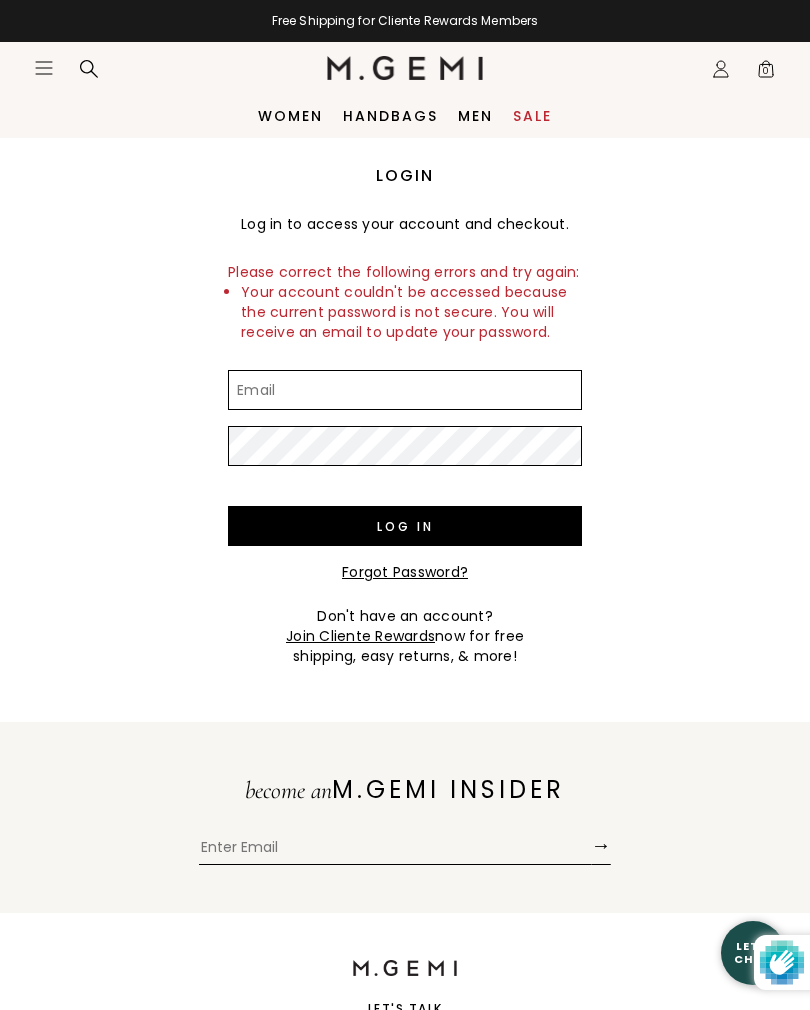 click on "Email" at bounding box center [405, 390] 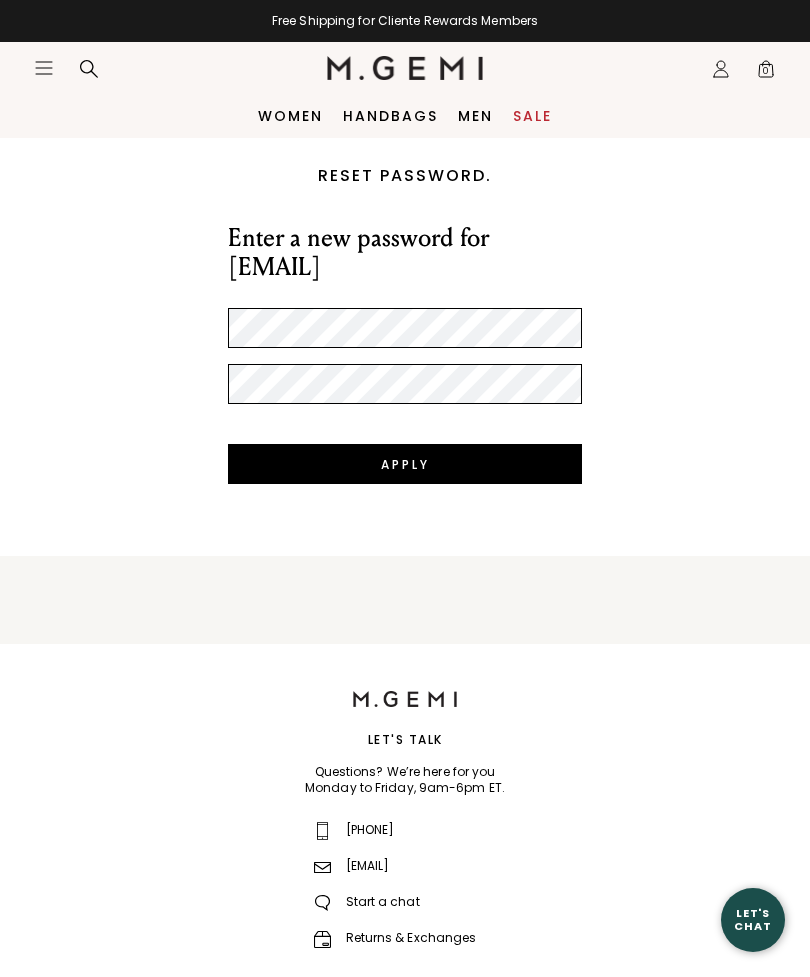 scroll, scrollTop: 0, scrollLeft: 0, axis: both 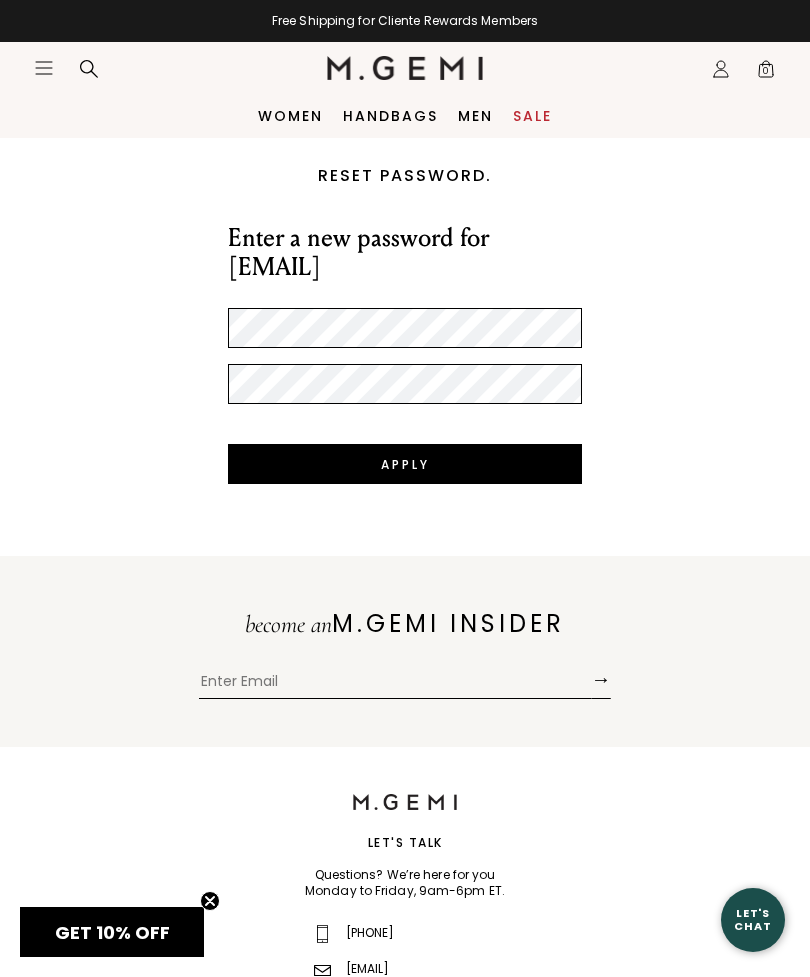 click on "Apply" at bounding box center (405, 464) 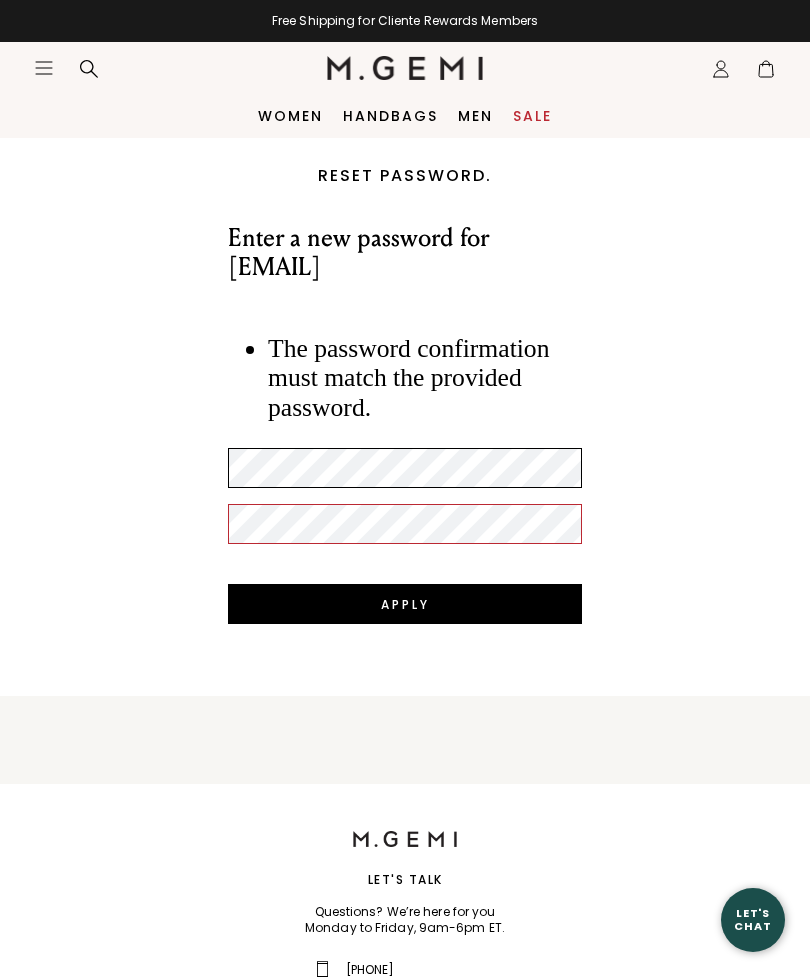 scroll, scrollTop: 0, scrollLeft: 0, axis: both 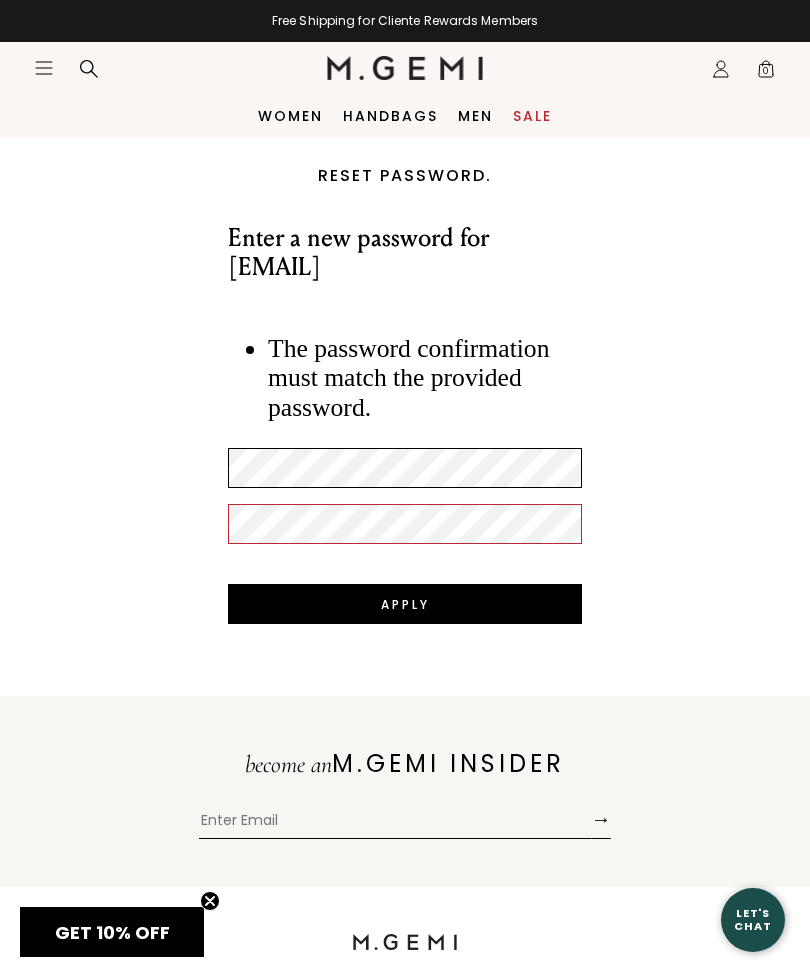 click on "Apply" at bounding box center (405, 604) 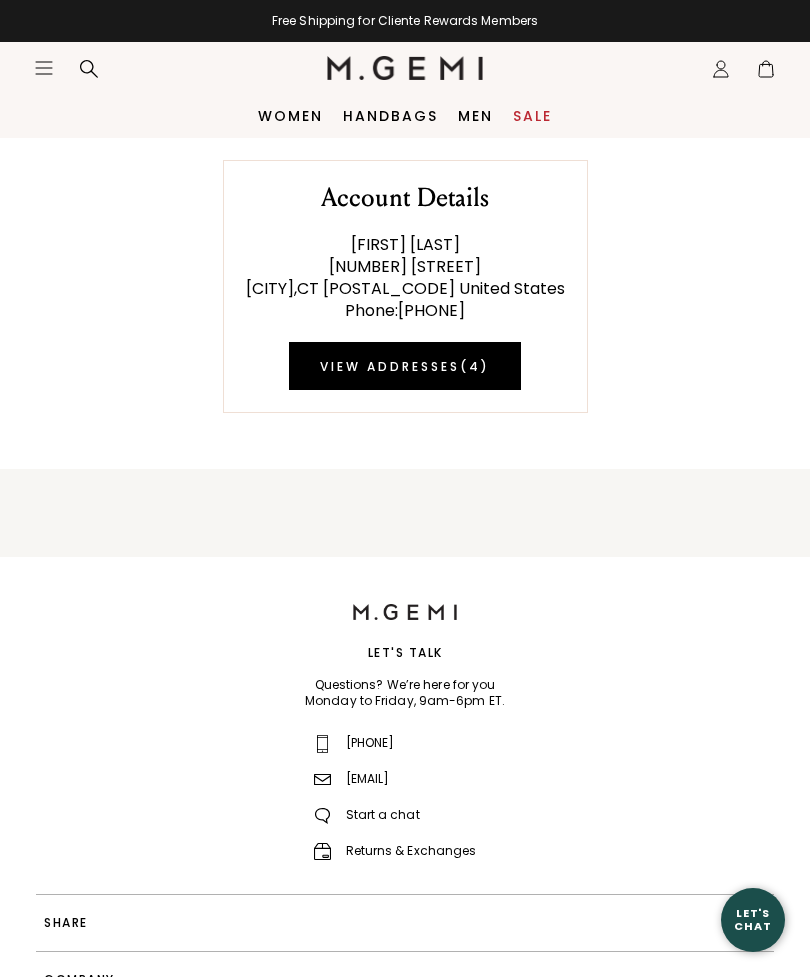 scroll, scrollTop: 0, scrollLeft: 0, axis: both 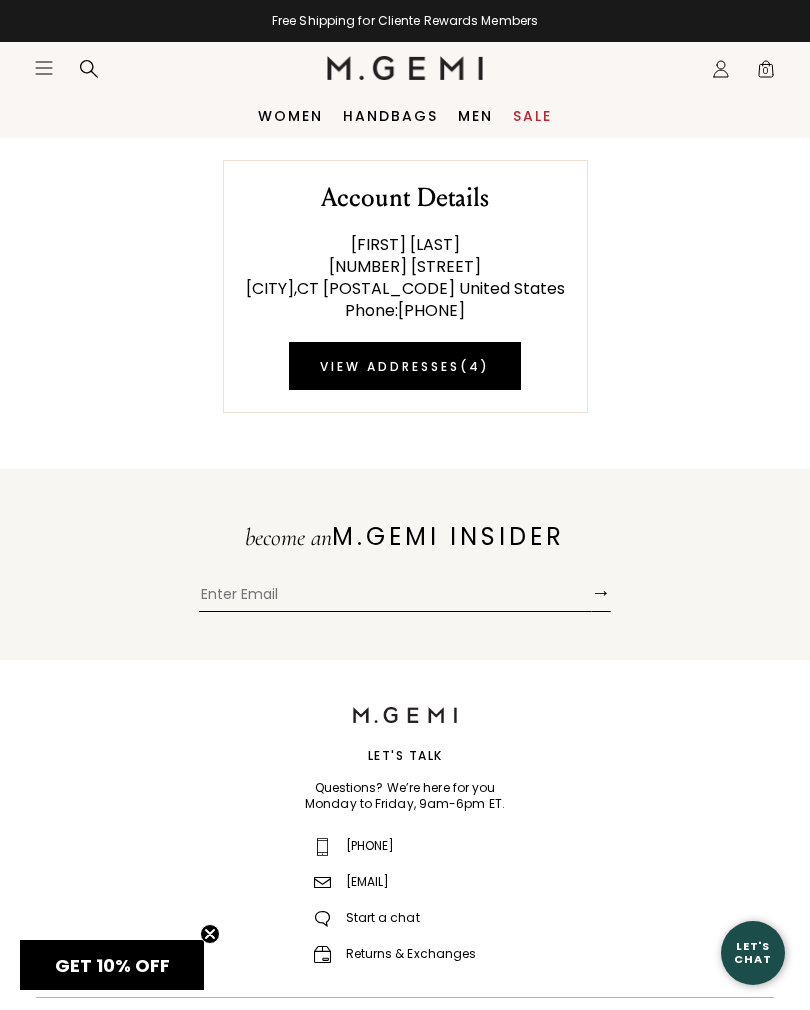 click on "View Addresses  ( 4 )" at bounding box center (405, 366) 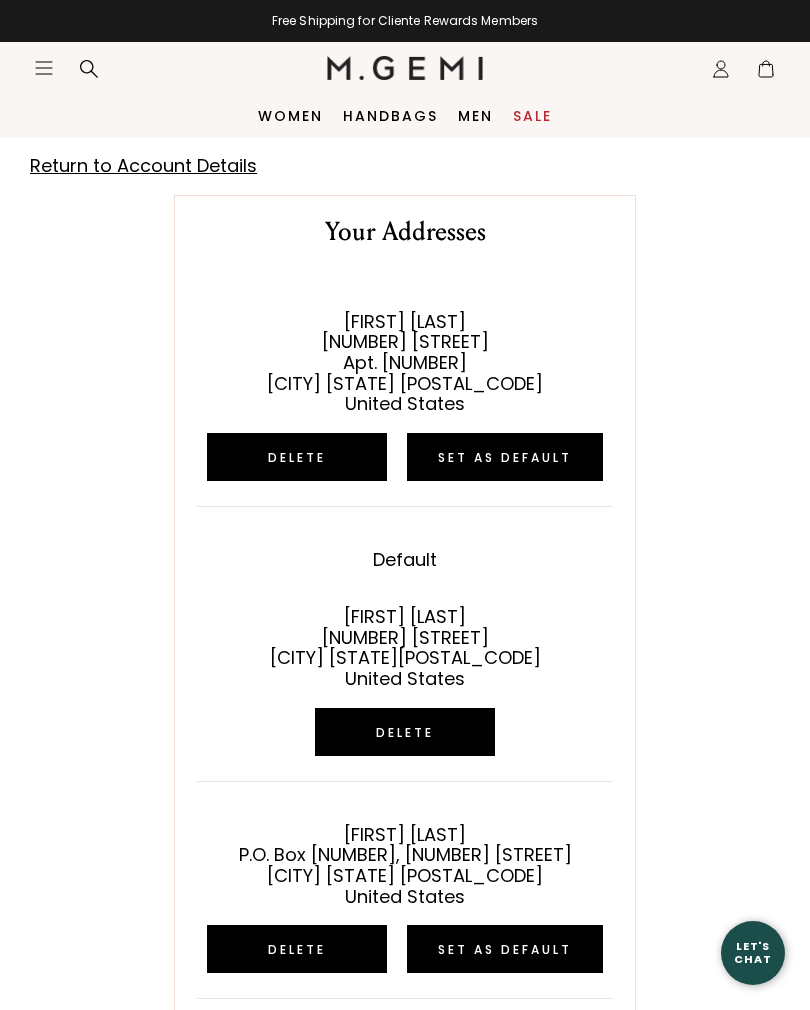 scroll, scrollTop: 0, scrollLeft: 0, axis: both 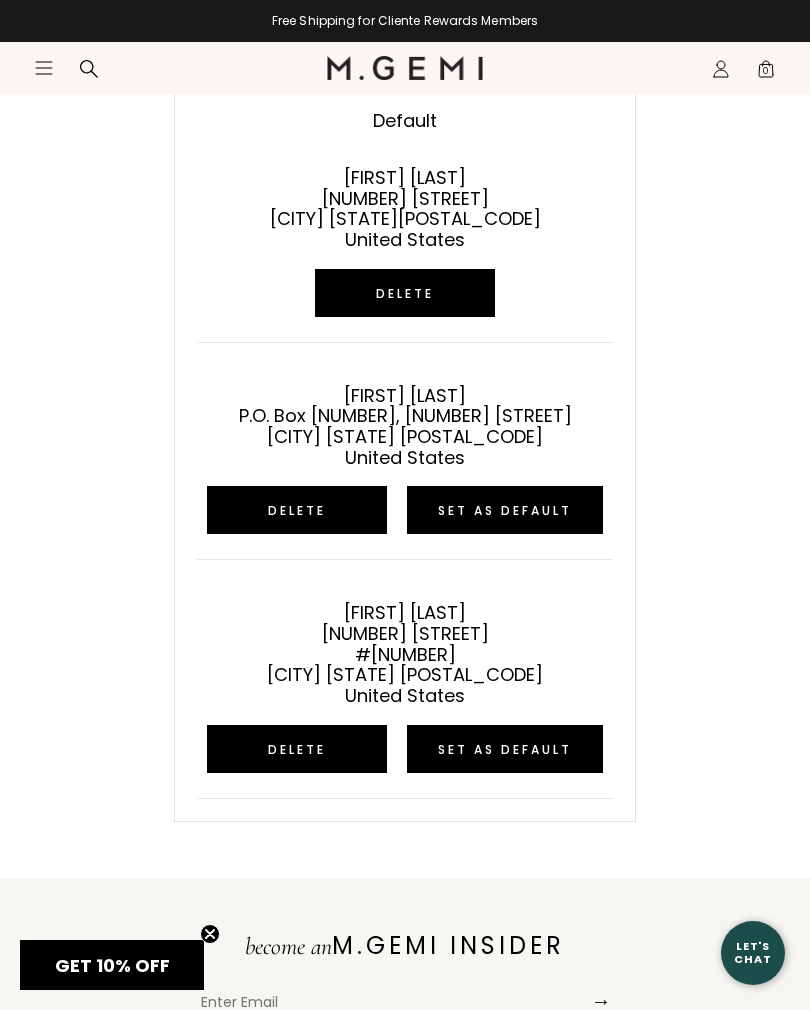 click on "Delete" at bounding box center (297, 510) 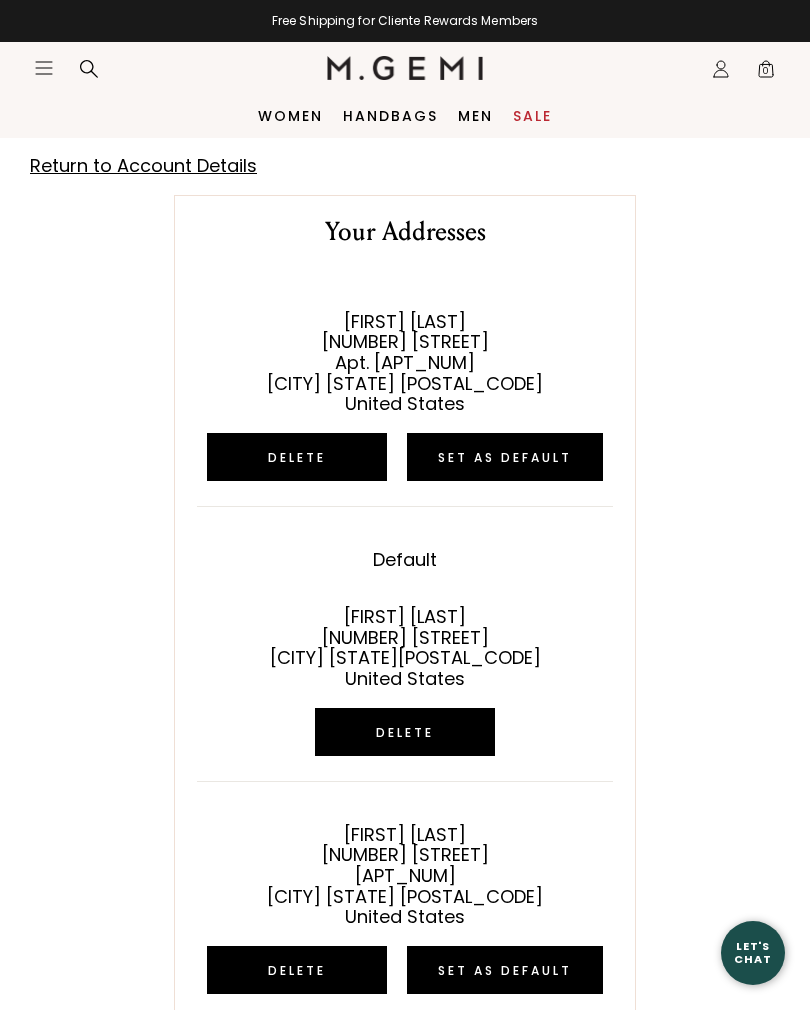 scroll, scrollTop: 0, scrollLeft: 0, axis: both 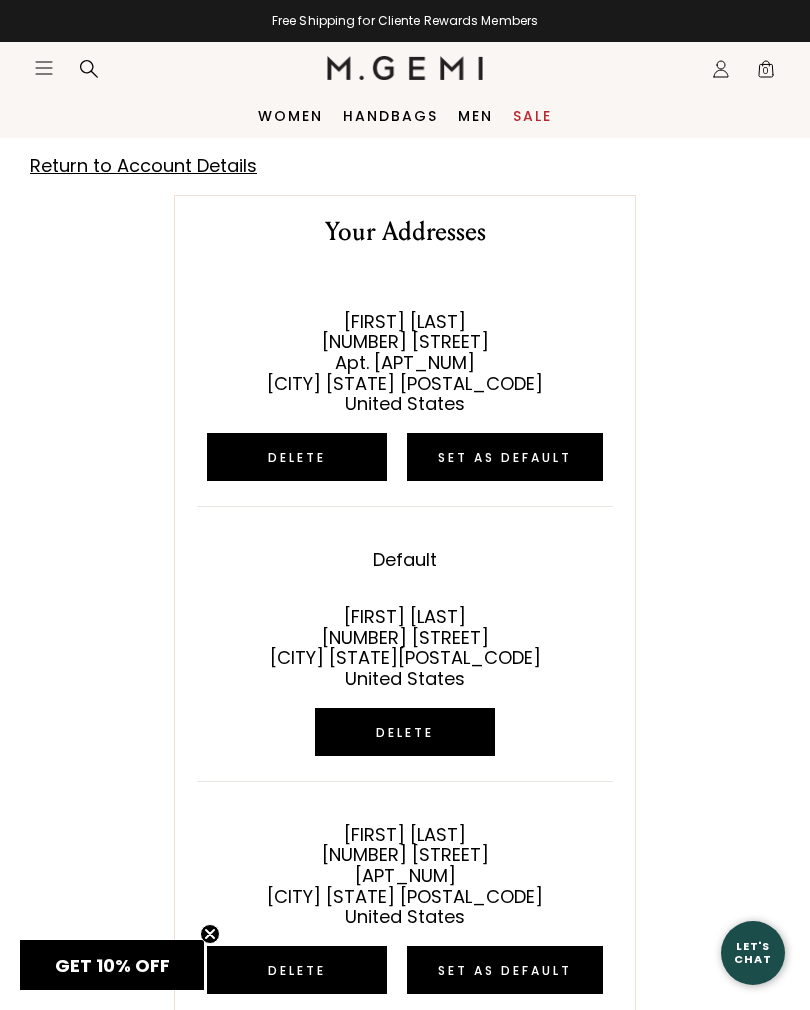 click on "Icons/20x20/hamburger@2x" 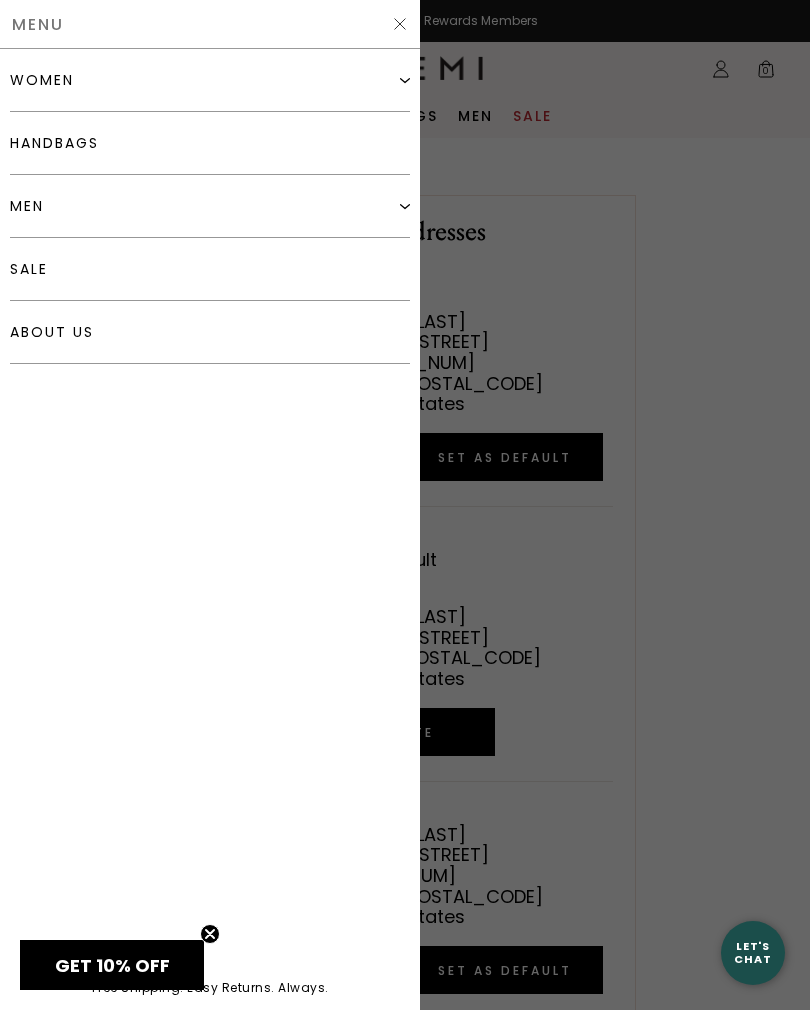 click on "women" at bounding box center [42, 80] 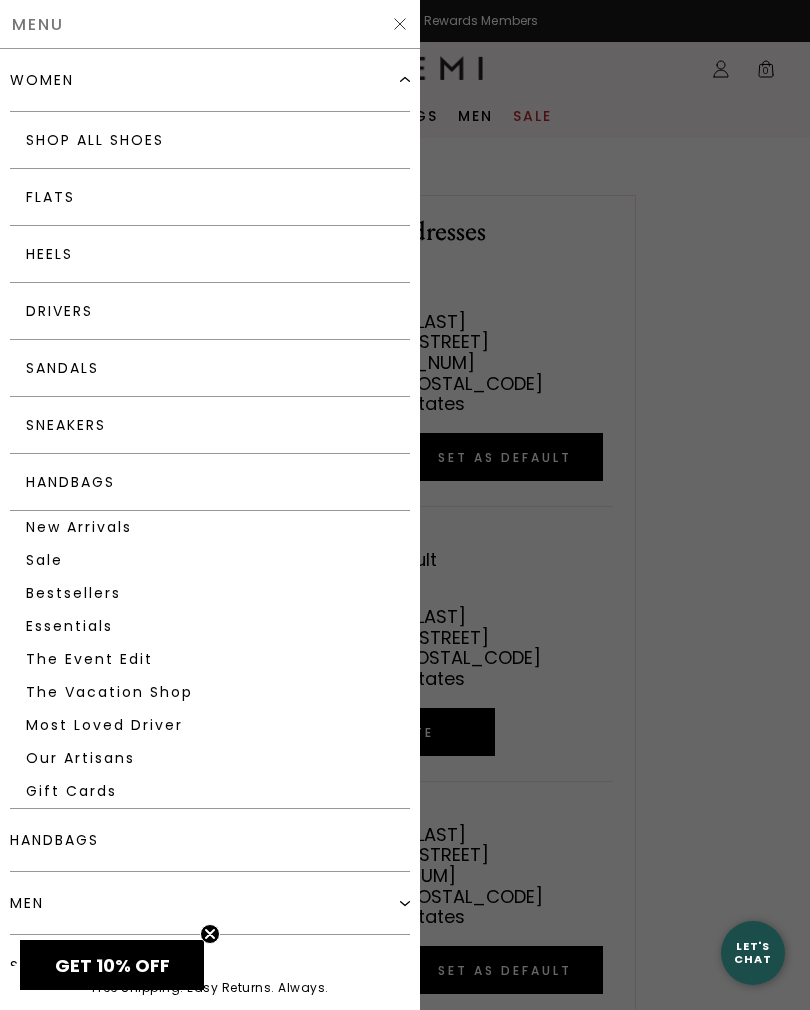 click on "Sneakers" at bounding box center [210, 425] 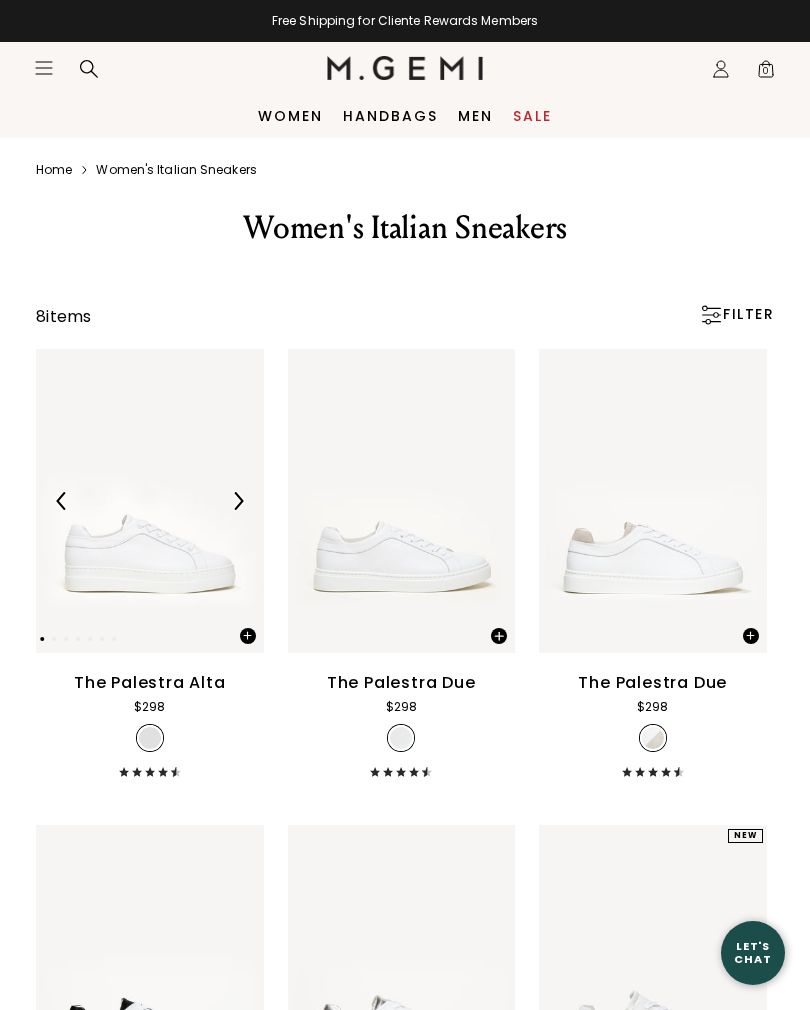 scroll, scrollTop: 0, scrollLeft: 0, axis: both 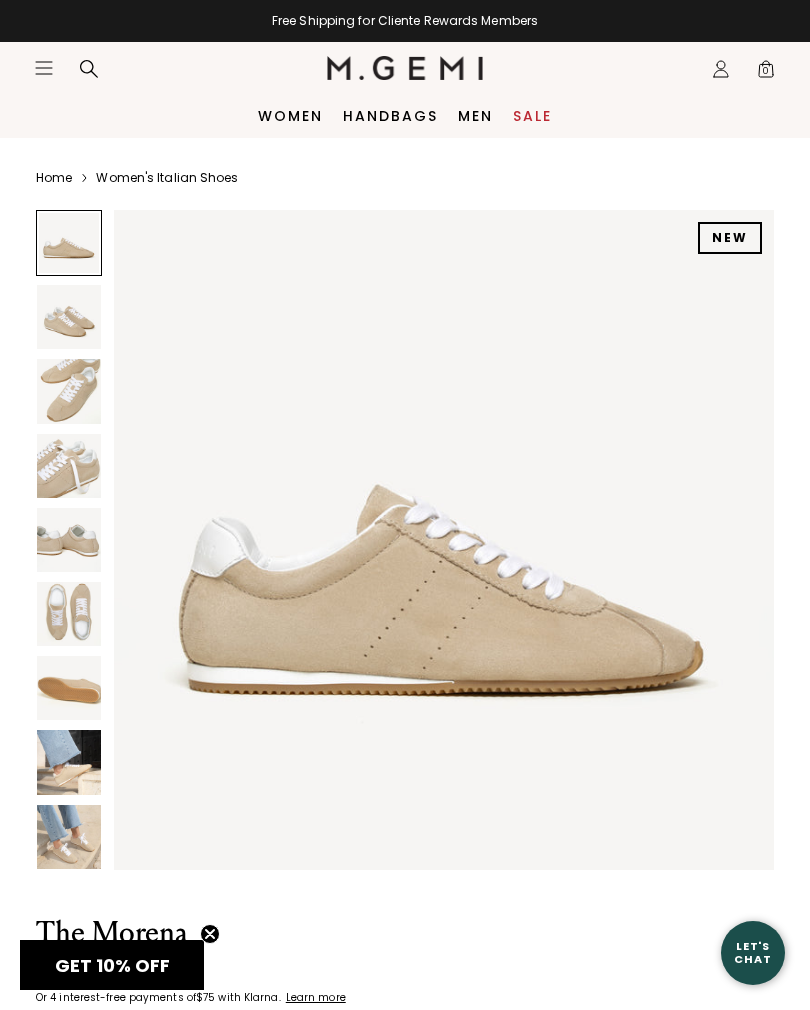 click on "Icons/20x20/profile@2x" 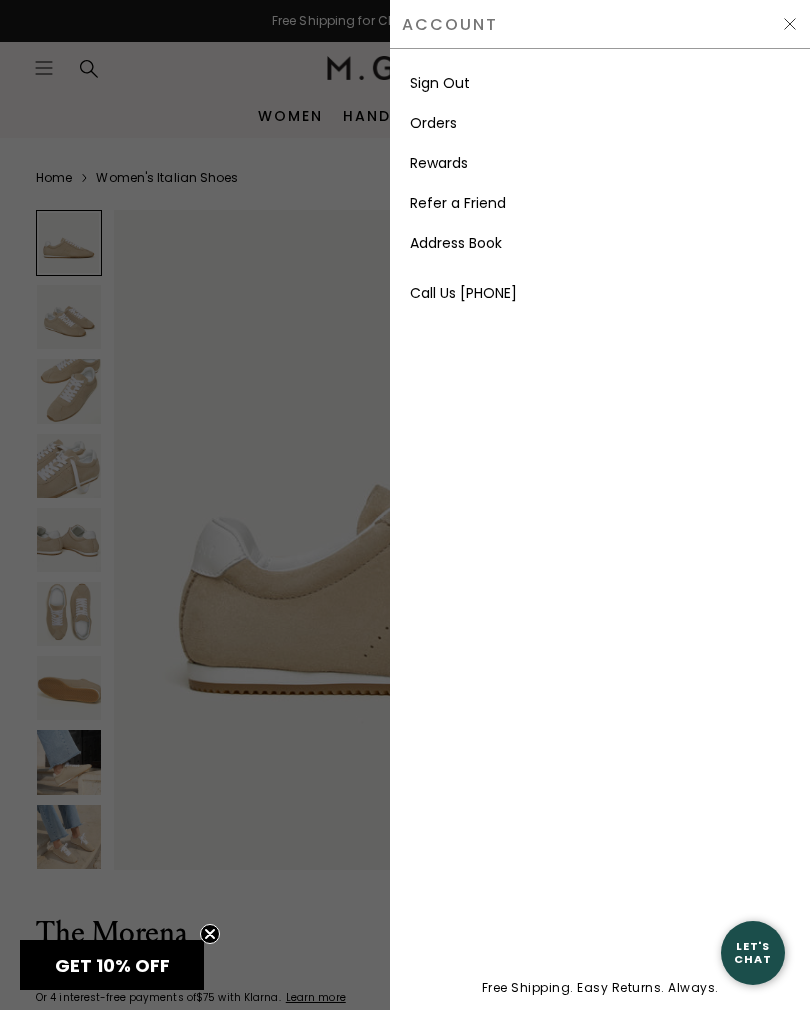 click on "Rewards" at bounding box center [439, 163] 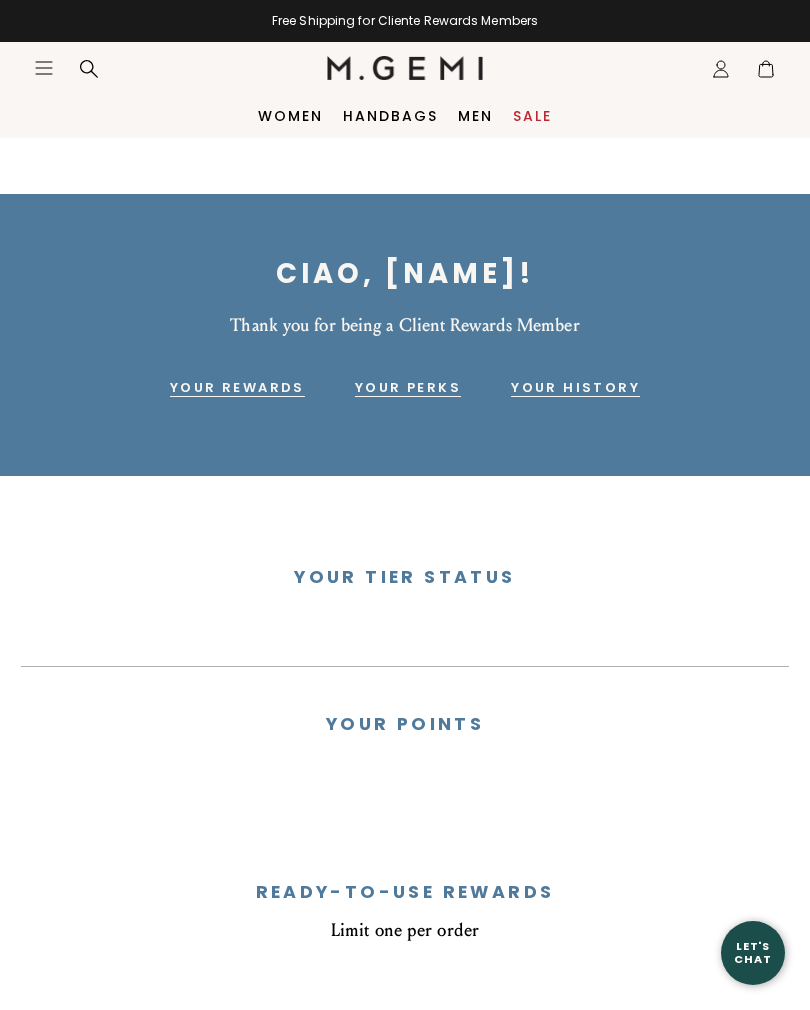 scroll, scrollTop: 0, scrollLeft: 0, axis: both 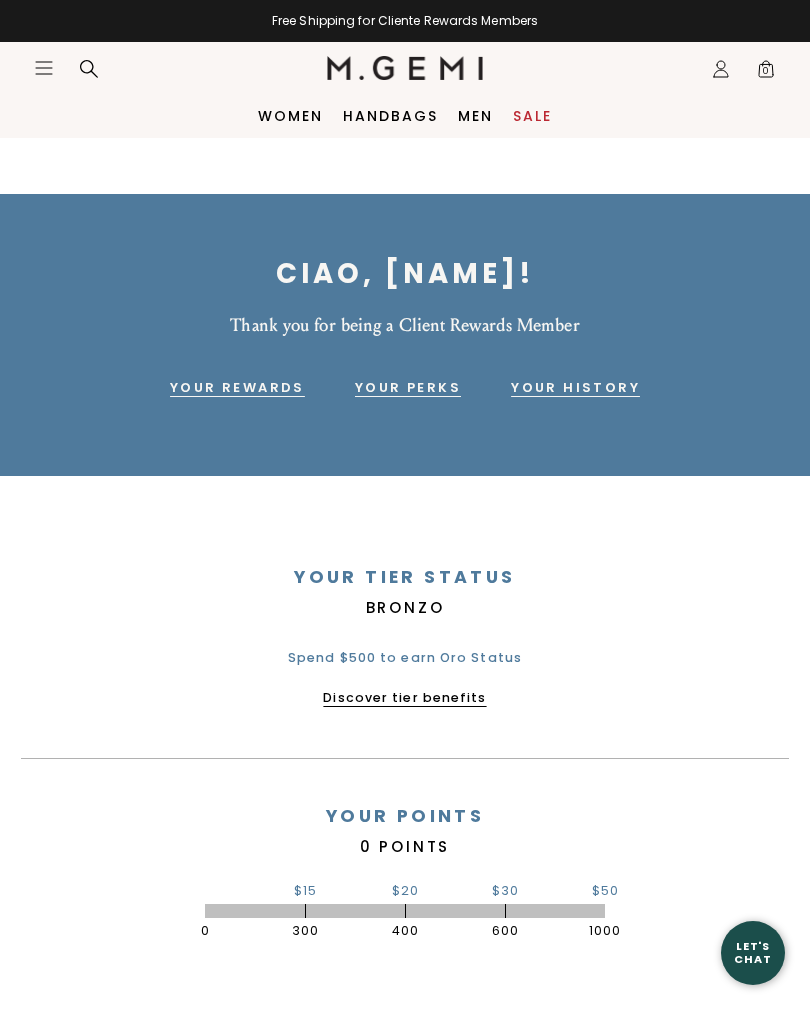 click on "Icons/20x20/profile@2x" 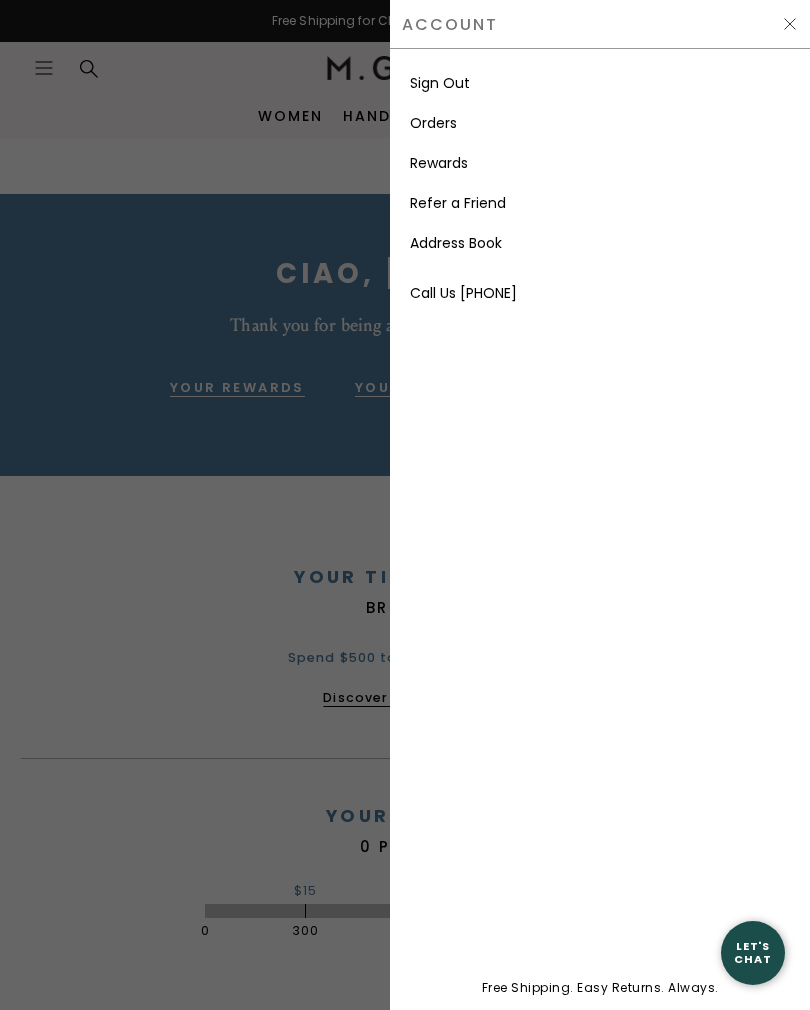 click on "Account" at bounding box center (450, 24) 